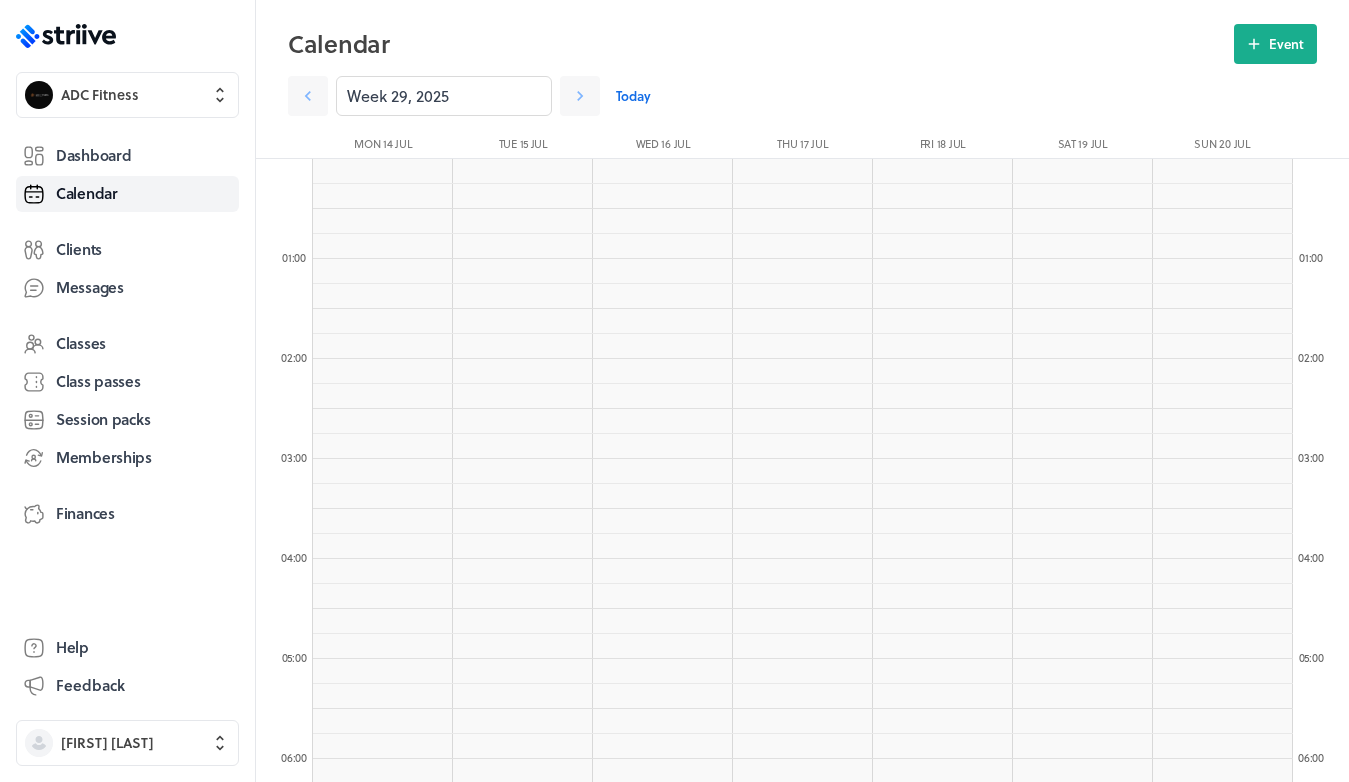 scroll, scrollTop: 1548, scrollLeft: 0, axis: vertical 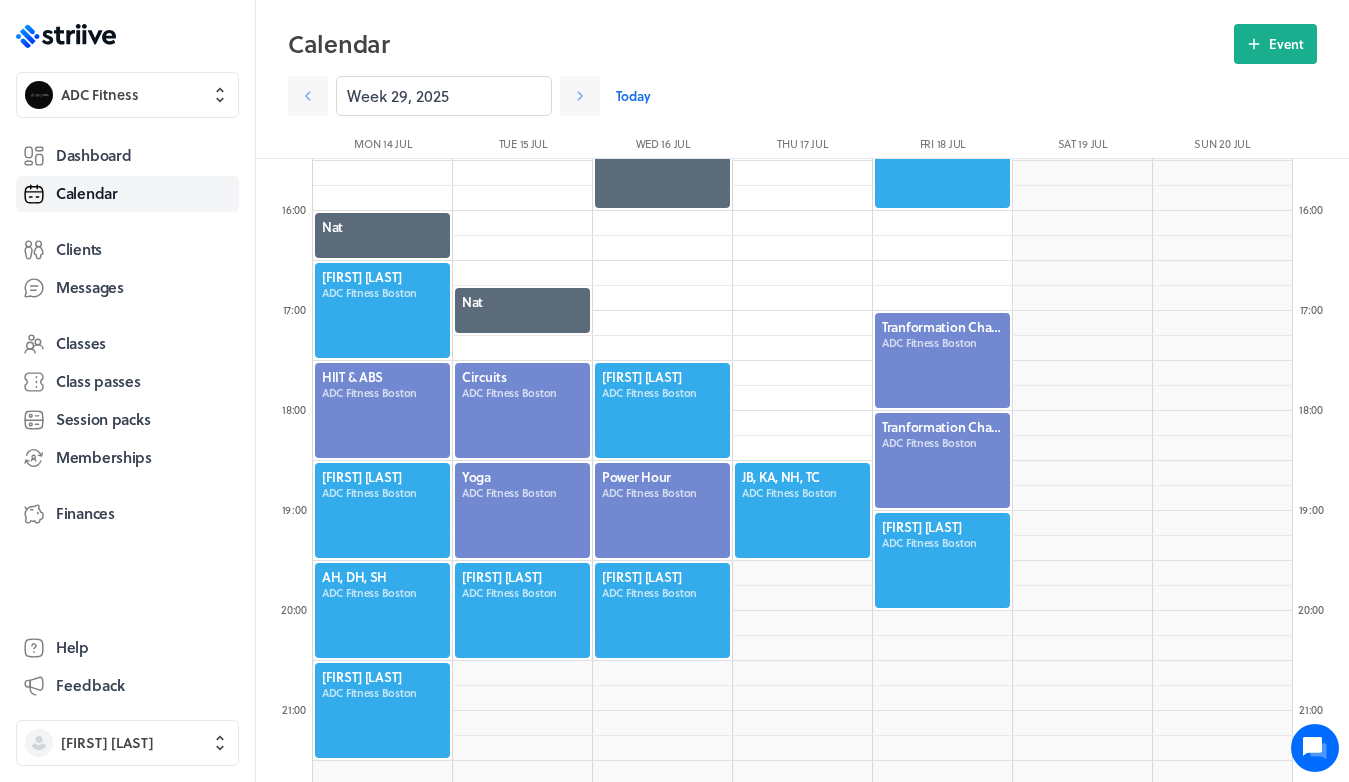 click on "Today" at bounding box center [633, 96] 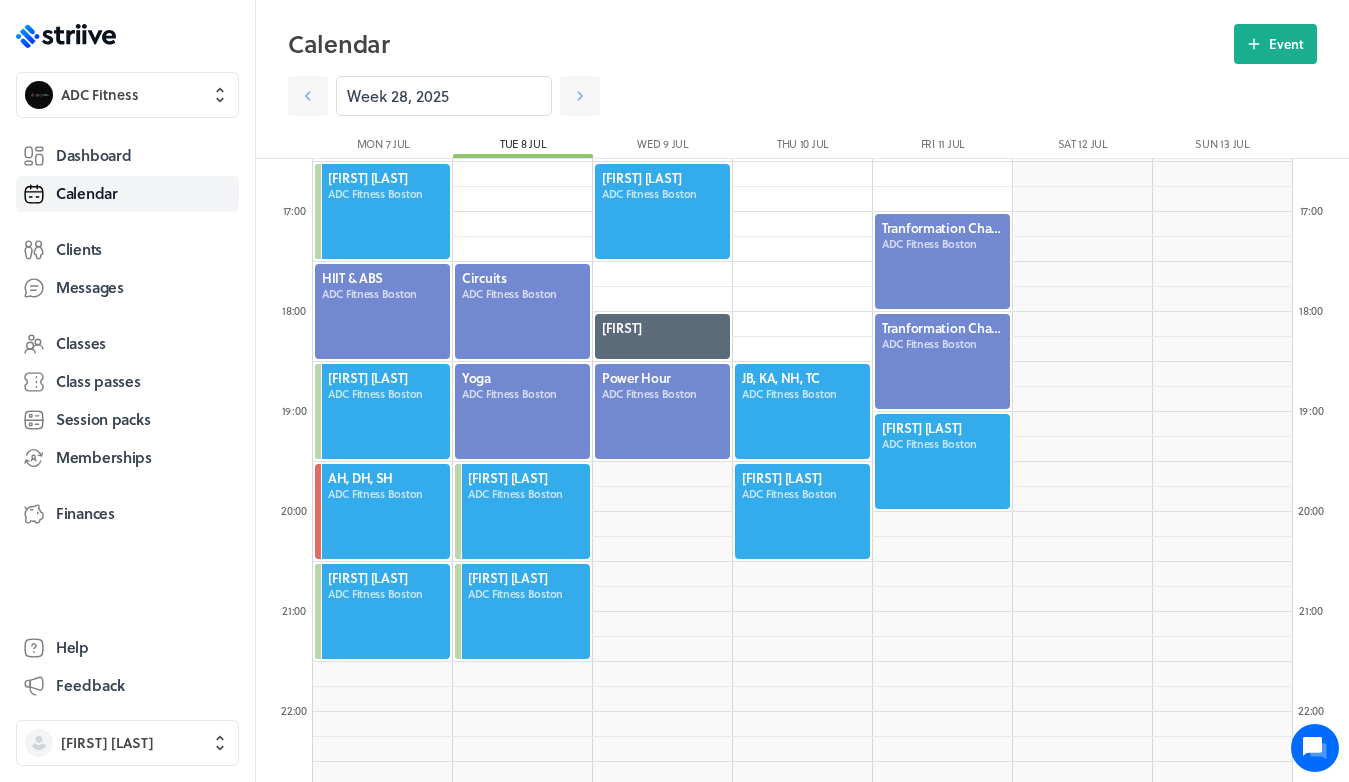 scroll, scrollTop: 1648, scrollLeft: 0, axis: vertical 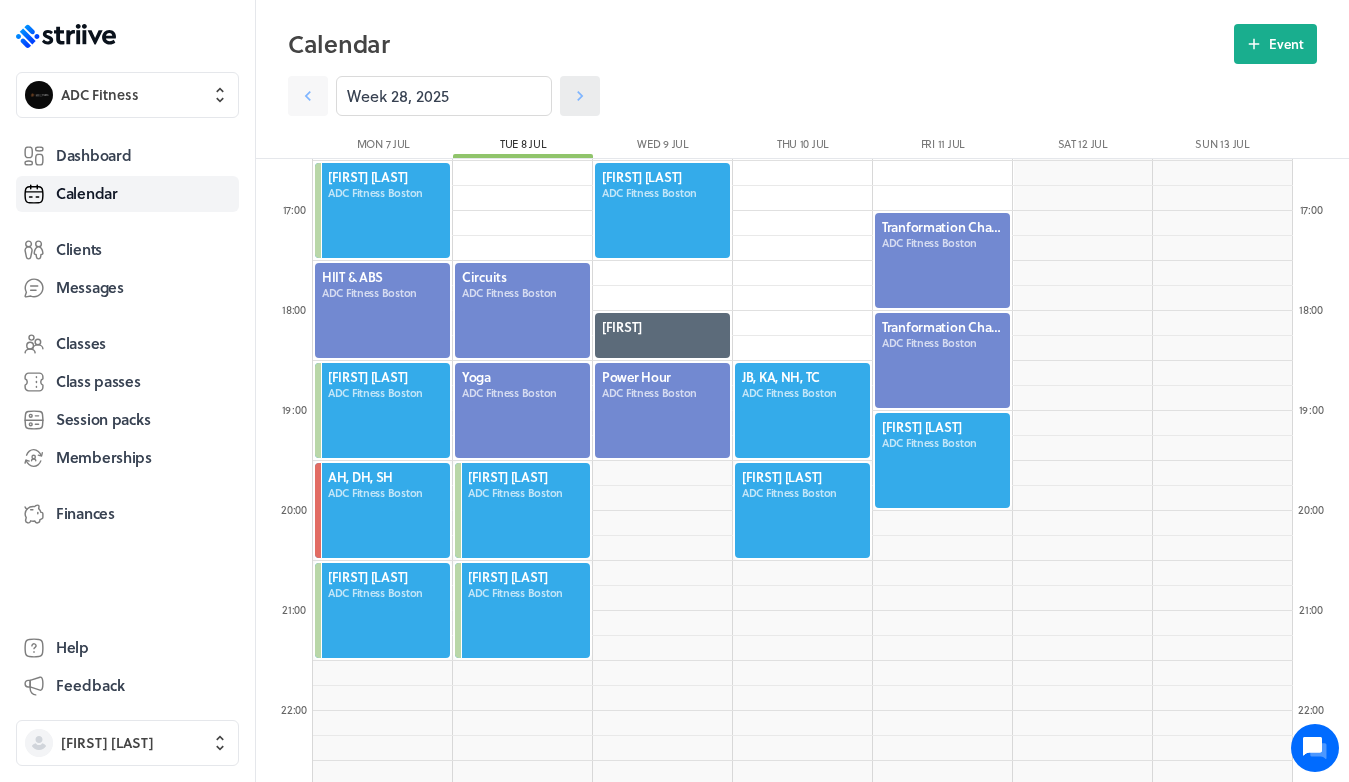 click at bounding box center [580, 96] 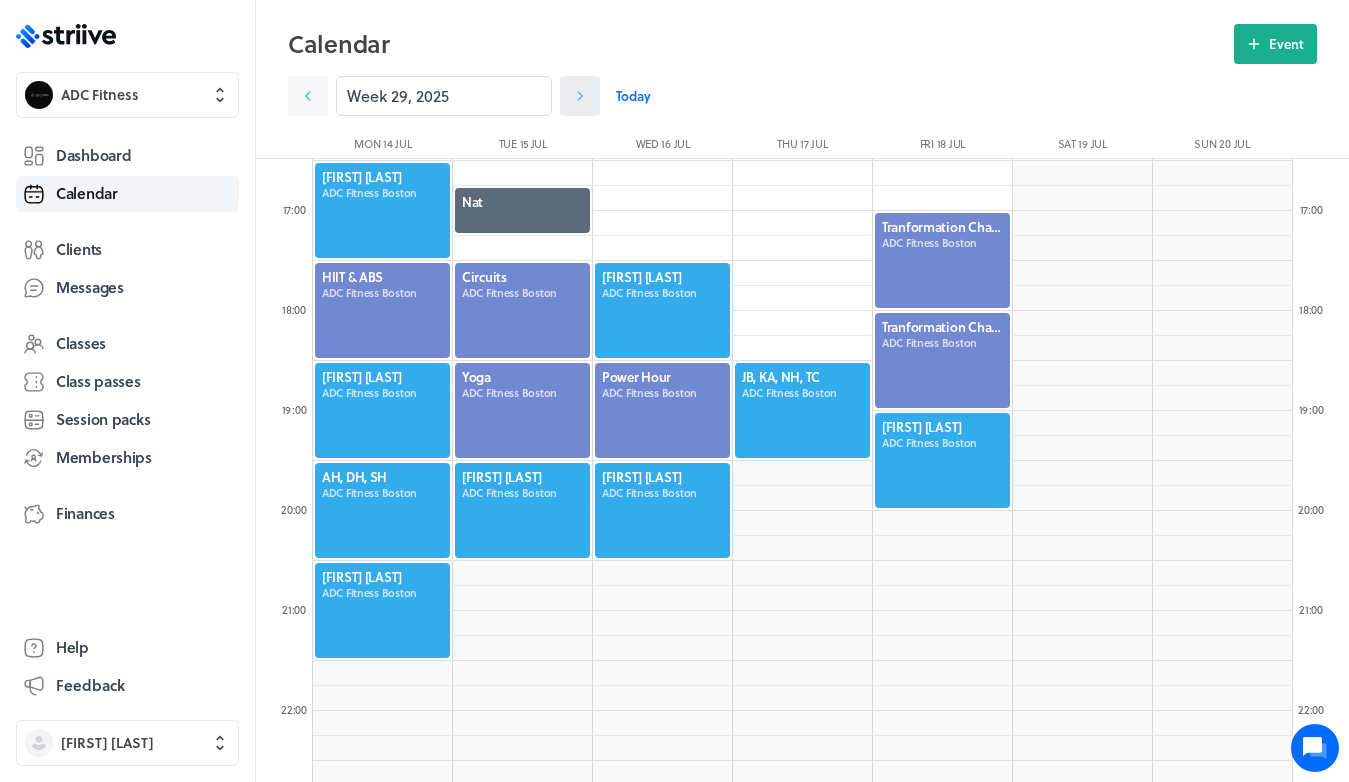 click at bounding box center (580, 96) 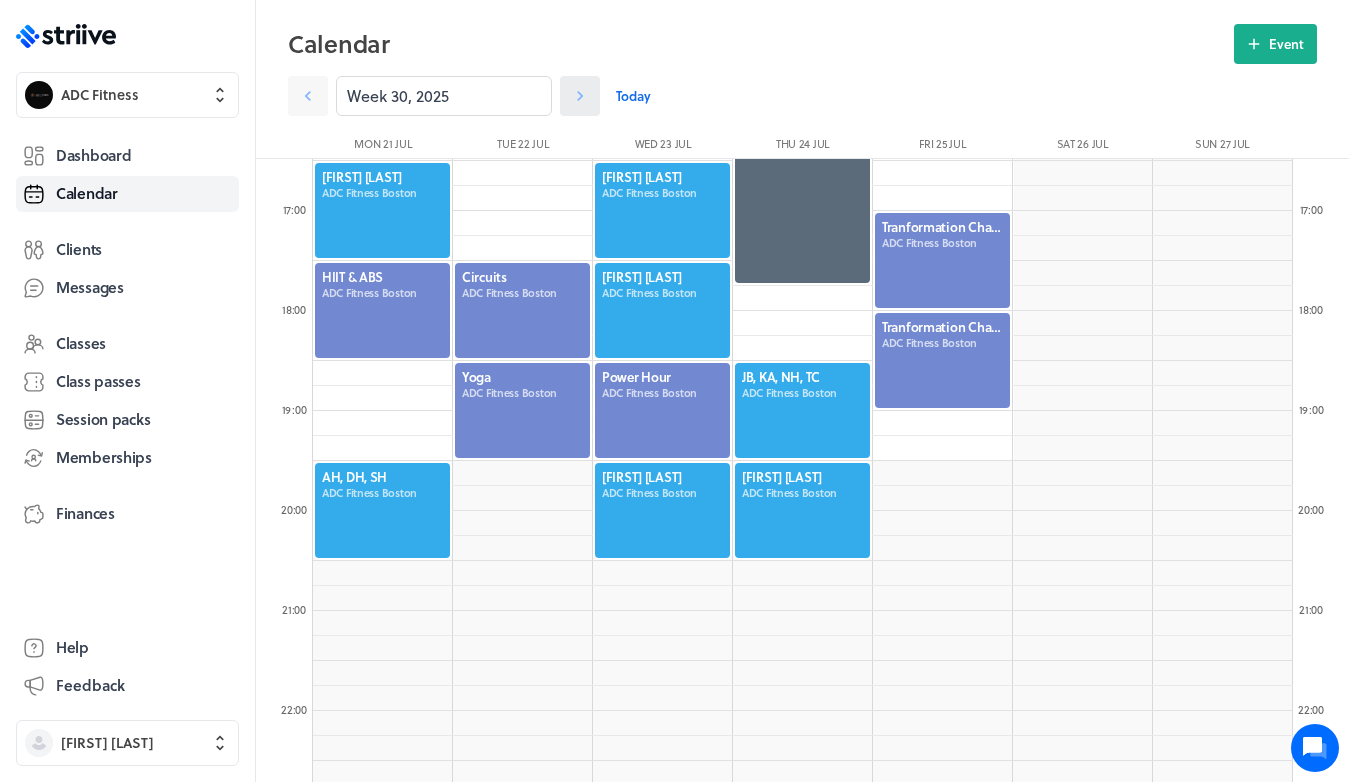 click at bounding box center [580, 96] 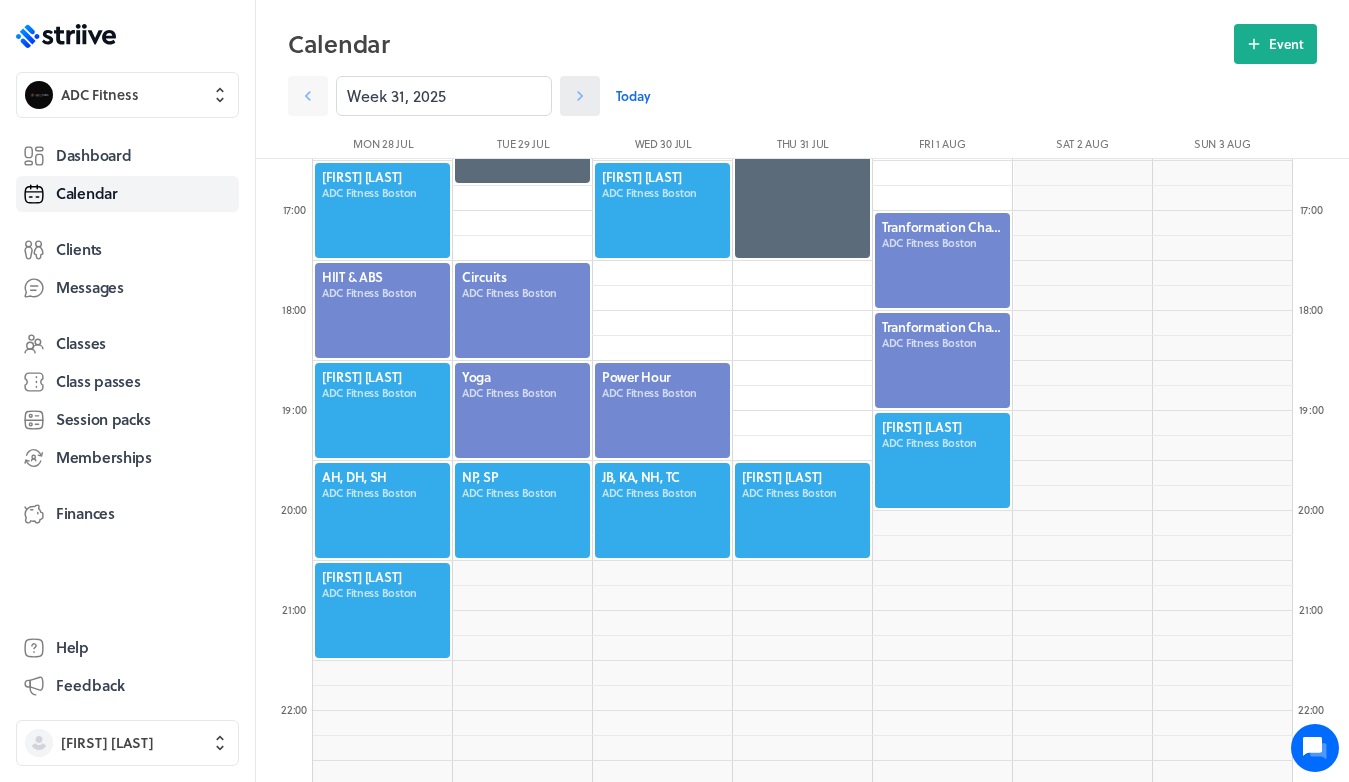 click at bounding box center [580, 96] 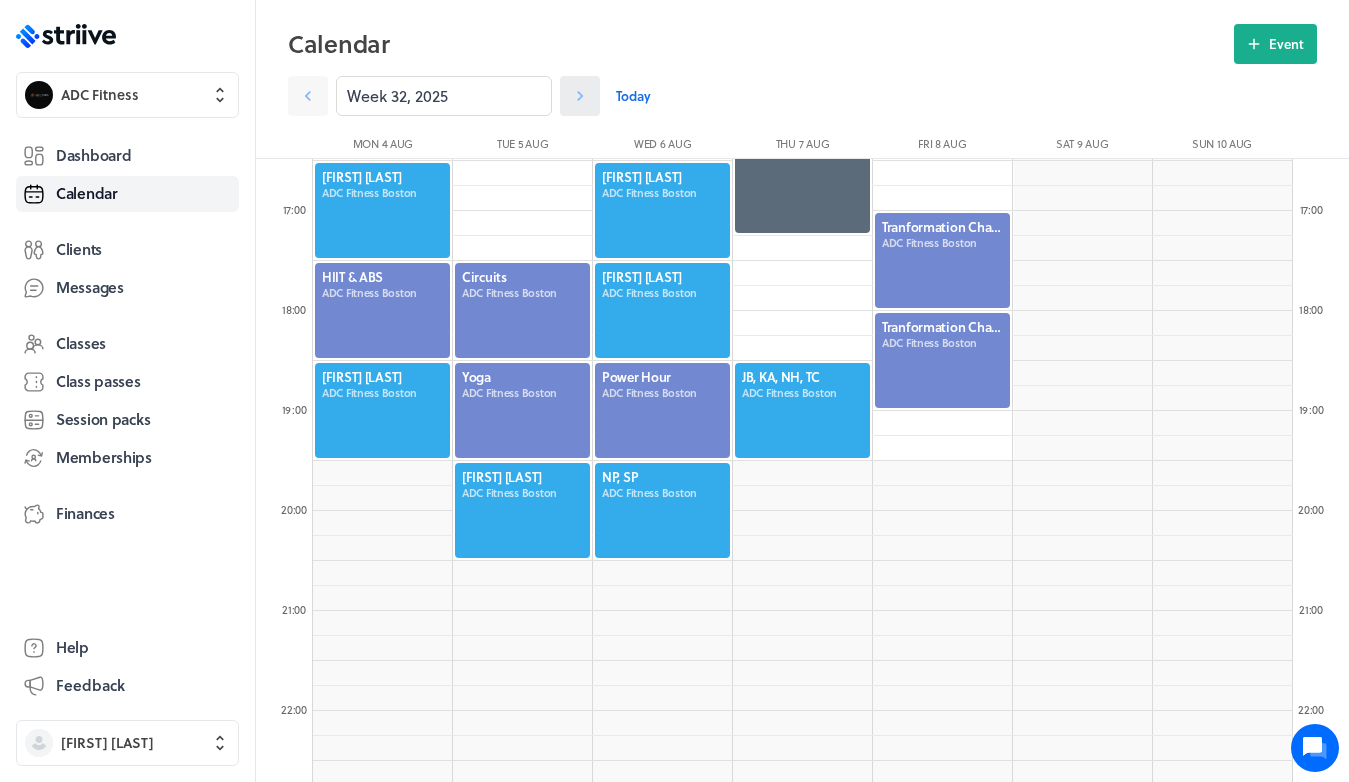 click at bounding box center [580, 96] 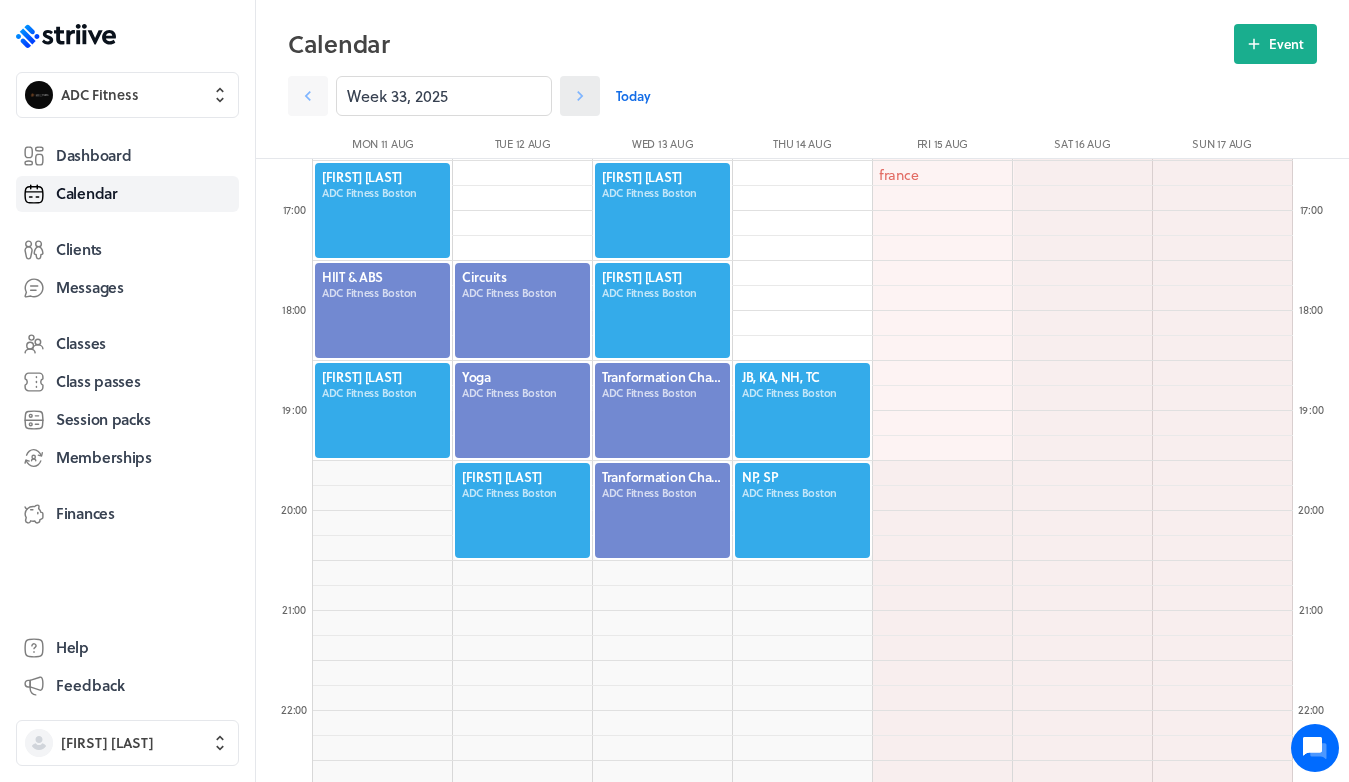 click at bounding box center [580, 96] 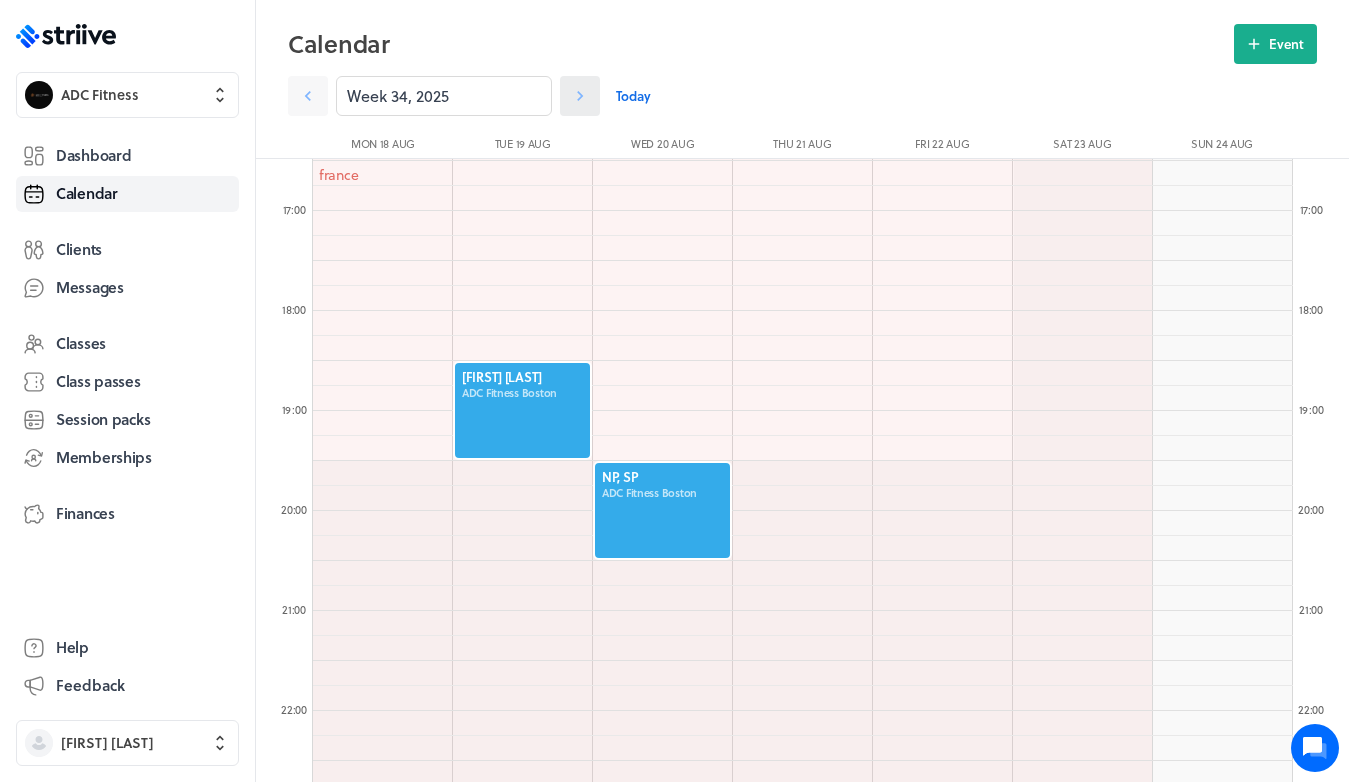 click at bounding box center [580, 96] 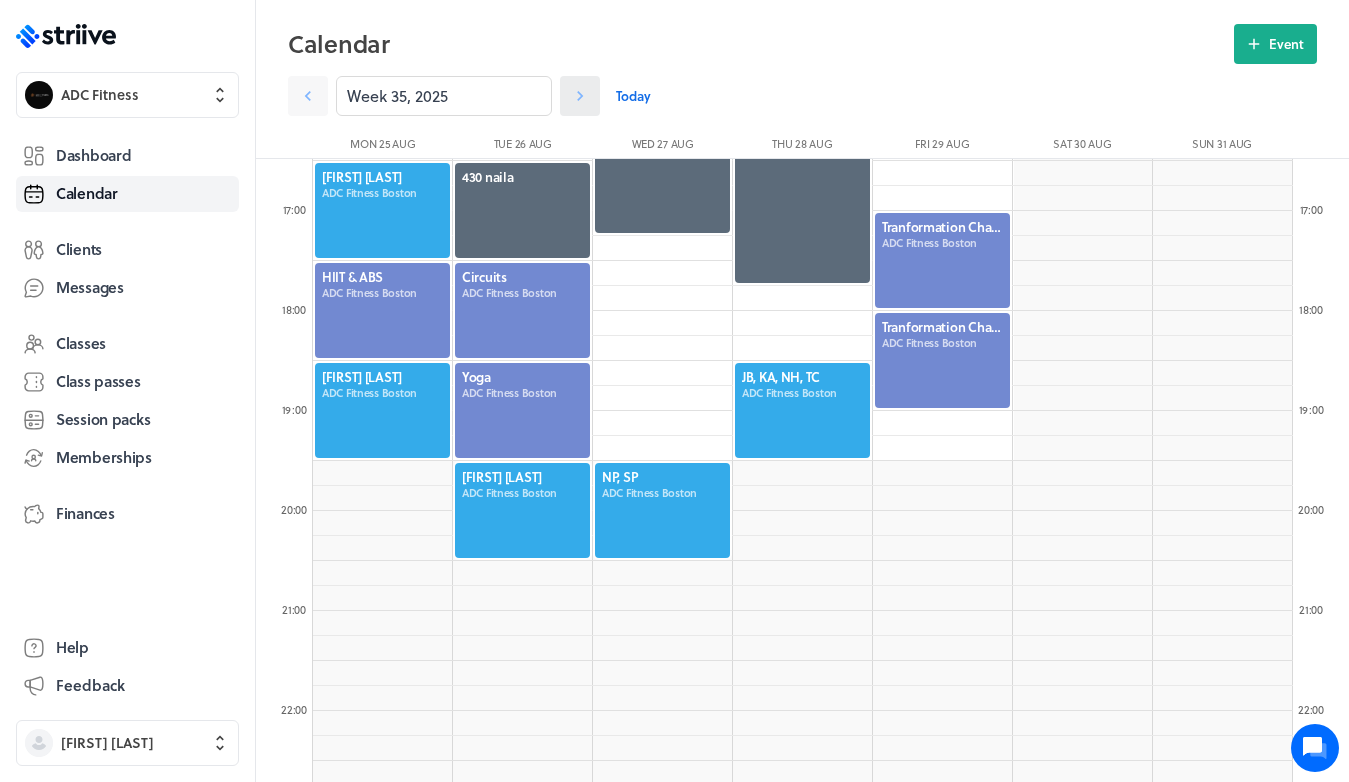 click at bounding box center (580, 96) 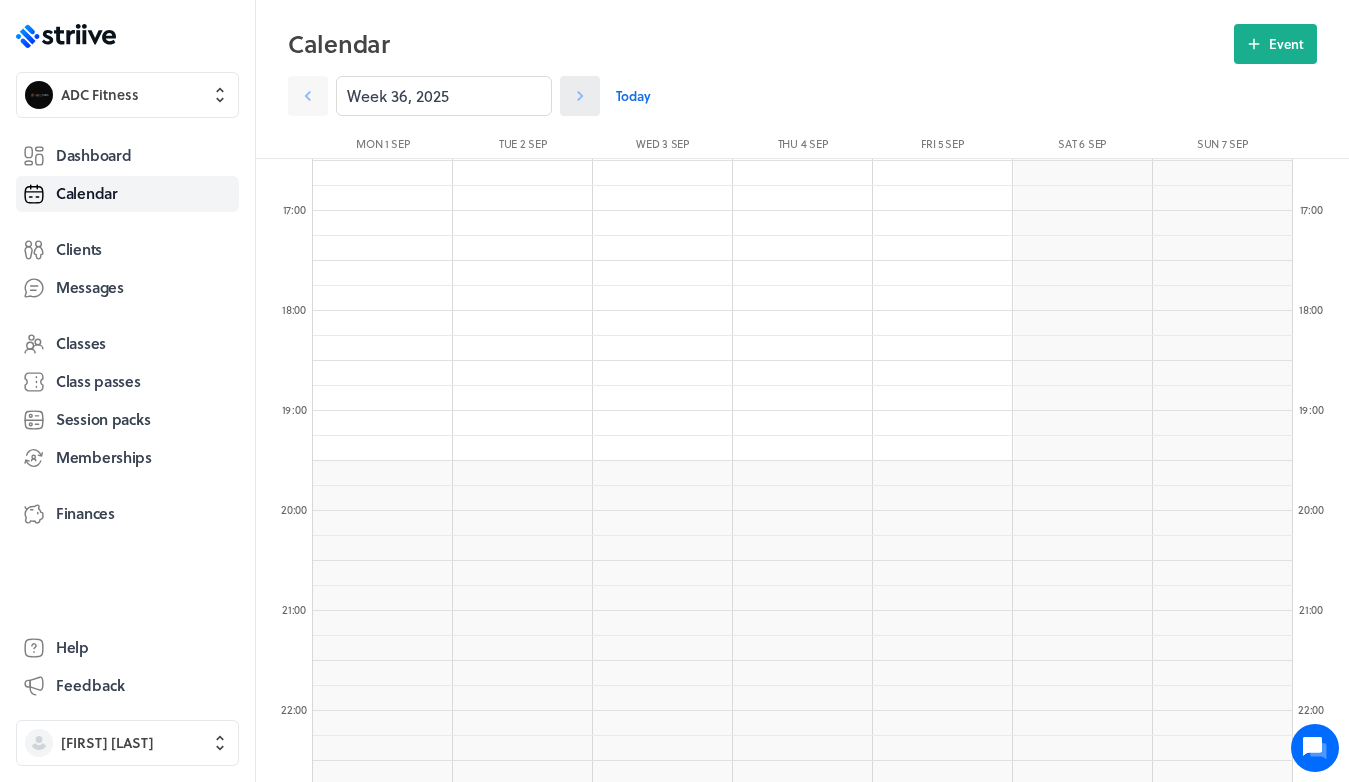 click at bounding box center (580, 96) 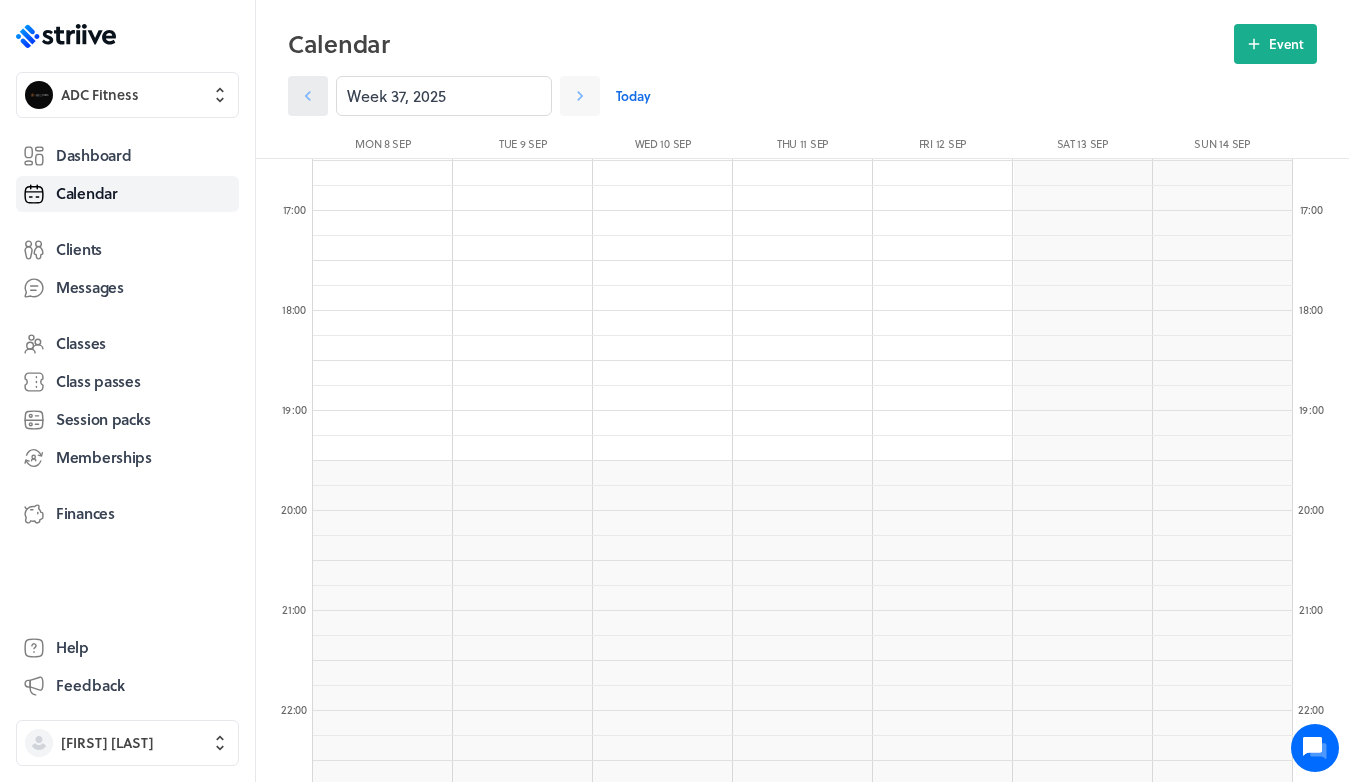 click at bounding box center [308, 96] 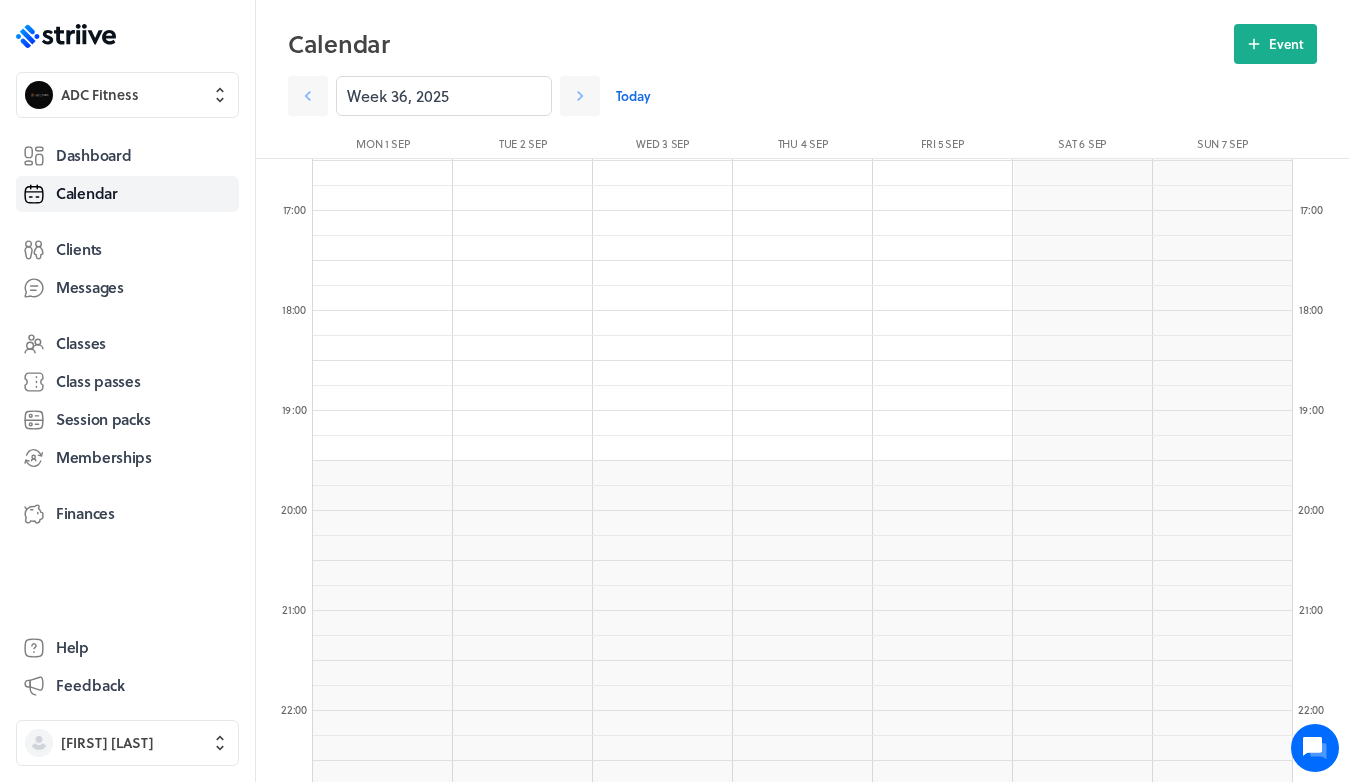 click on ".st0{fill:#006BFF;}
.st1{fill:#0A121C;}
.st2{fill:url(#SVGID_1_);}
.st3{fill:url(#SVGID_2_);}
.st4{fill:url(#SVGID_3_);}
.st5{fill:url(#SVGID_4_);}
.st6{fill:url(#SVGID_5_);}
.st7{fill:#FFFFFF;}
.st8{fill:url(#SVGID_6_);}
.st9{fill:url(#SVGID_7_);}
.st10{fill:url(#SVGID_8_);}
.st11{fill:url(#SVGID_9_);}
.st12{fill:url(#SVGID_10_);}
.st13{fill:url(#SVGID_11_);}
[FIRST] [LAST]" at bounding box center [127, 391] 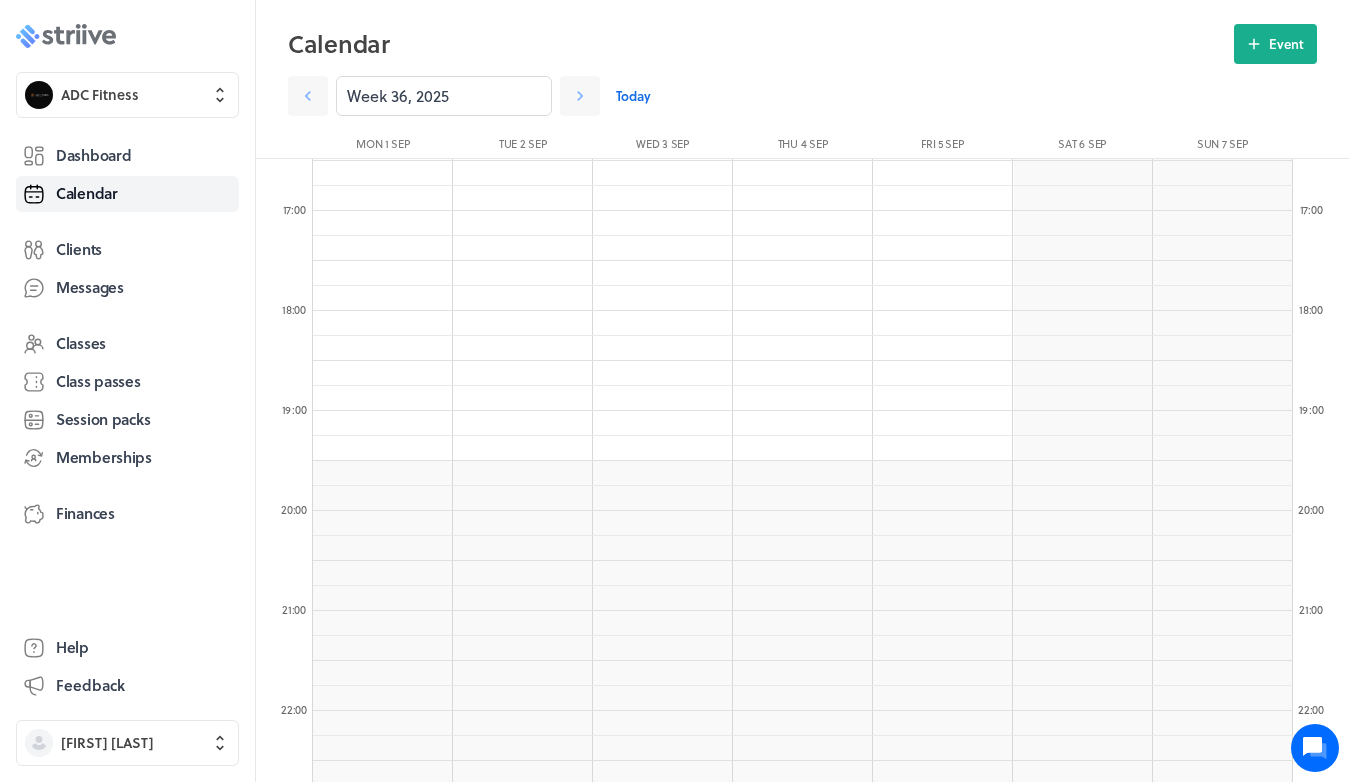 click on ".st0{fill:#006BFF;}
.st1{fill:#0A121C;}
.st2{fill:url(#SVGID_1_);}
.st3{fill:url(#SVGID_2_);}
.st4{fill:url(#SVGID_3_);}
.st5{fill:url(#SVGID_4_);}
.st6{fill:url(#SVGID_5_);}
.st7{fill:#FFFFFF;}
.st8{fill:url(#SVGID_6_);}
.st9{fill:url(#SVGID_7_);}
.st10{fill:url(#SVGID_8_);}
.st11{fill:url(#SVGID_9_);}
.st12{fill:url(#SVGID_10_);}
.st13{fill:url(#SVGID_11_);}" at bounding box center [66, 36] 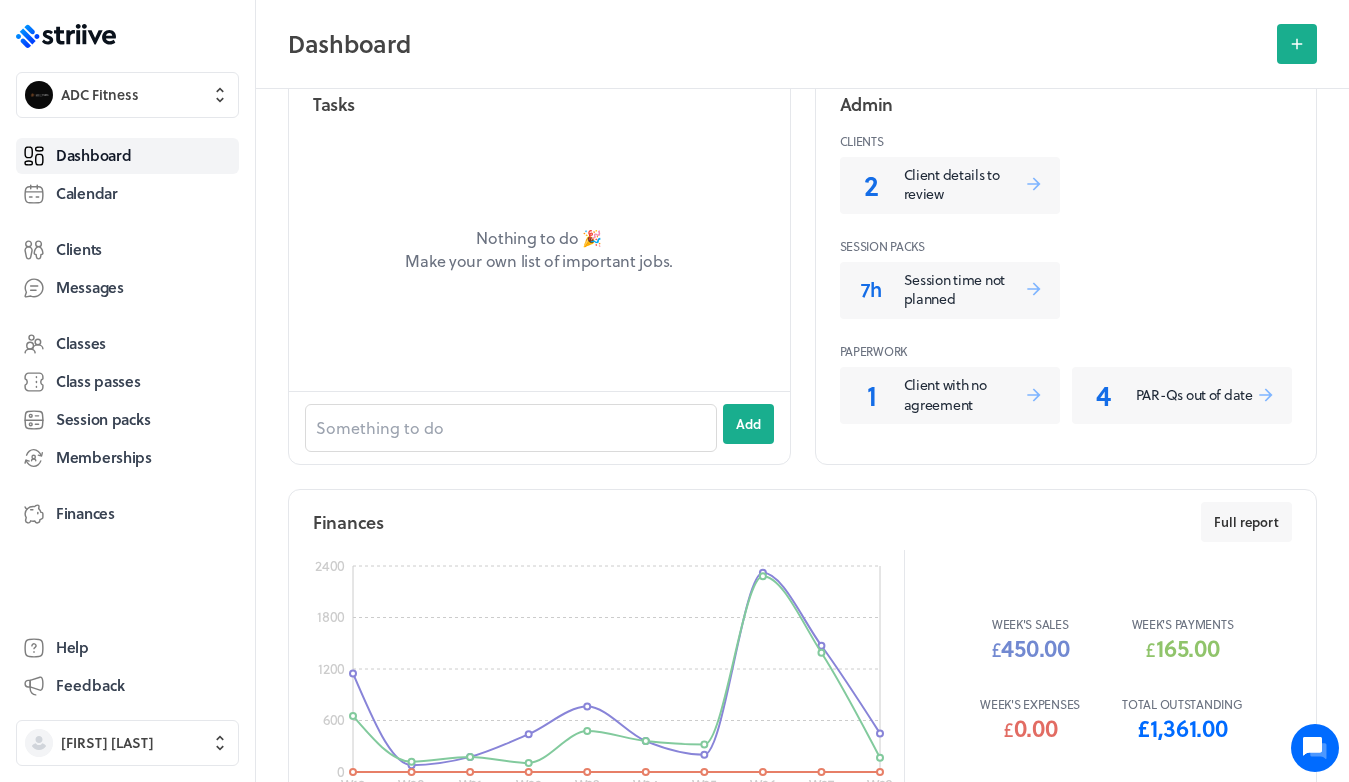 scroll, scrollTop: 771, scrollLeft: 0, axis: vertical 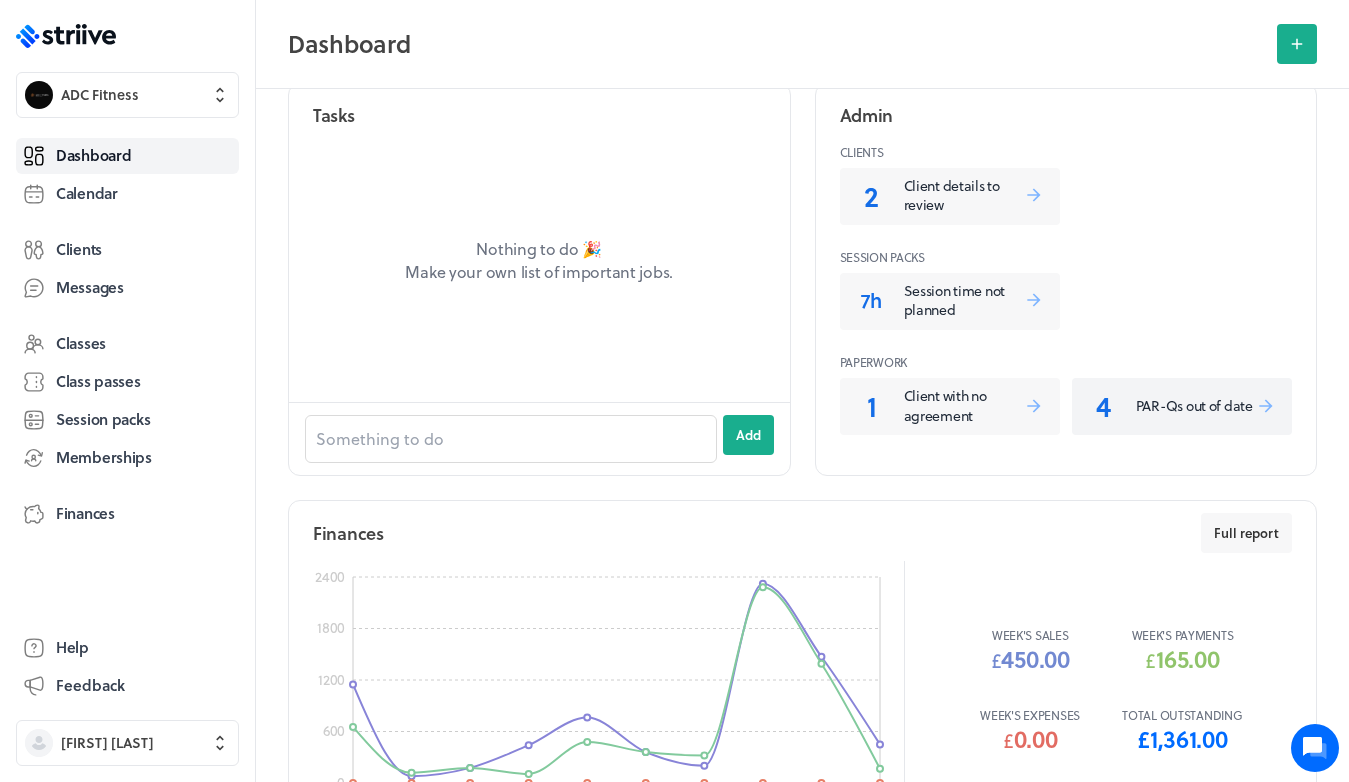 click on "4 PAR-Qs out of date" at bounding box center (1182, 406) 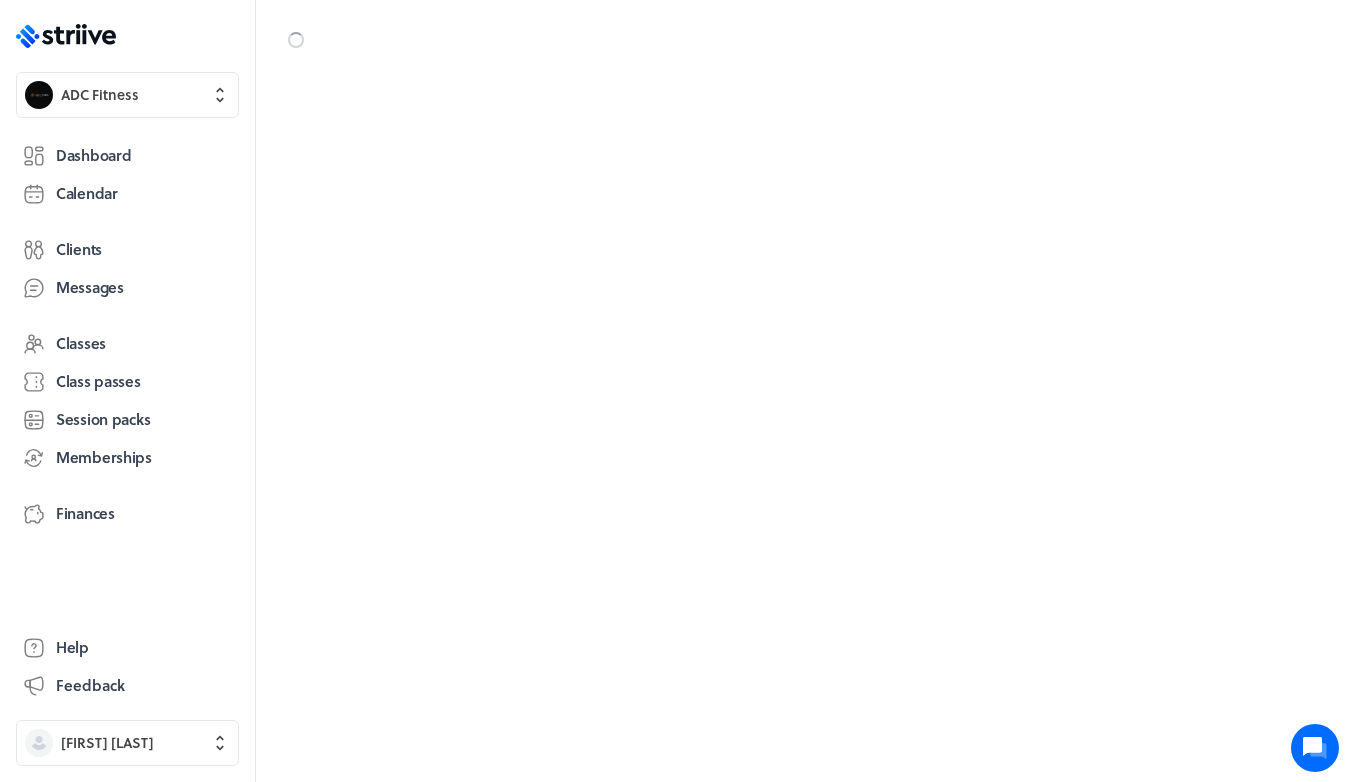 scroll, scrollTop: 0, scrollLeft: 0, axis: both 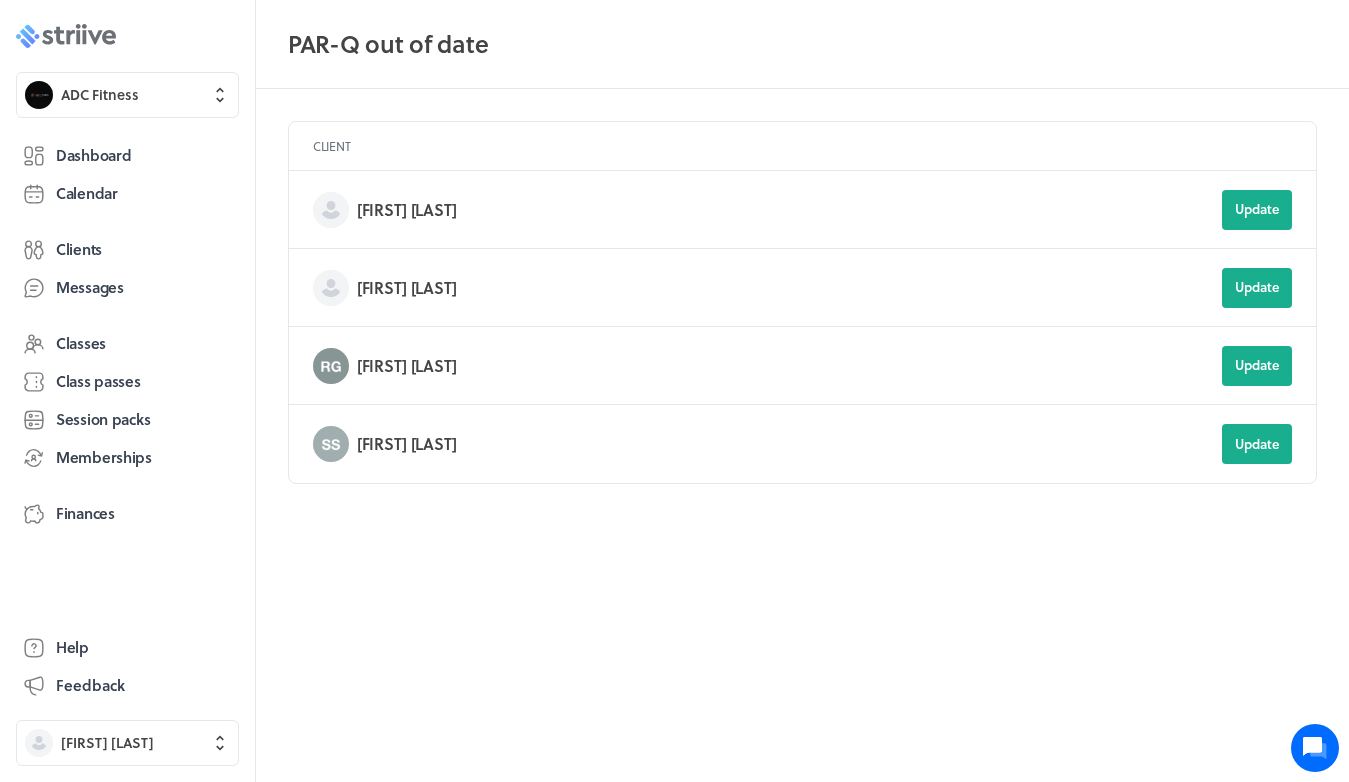 click at bounding box center (47, 37) 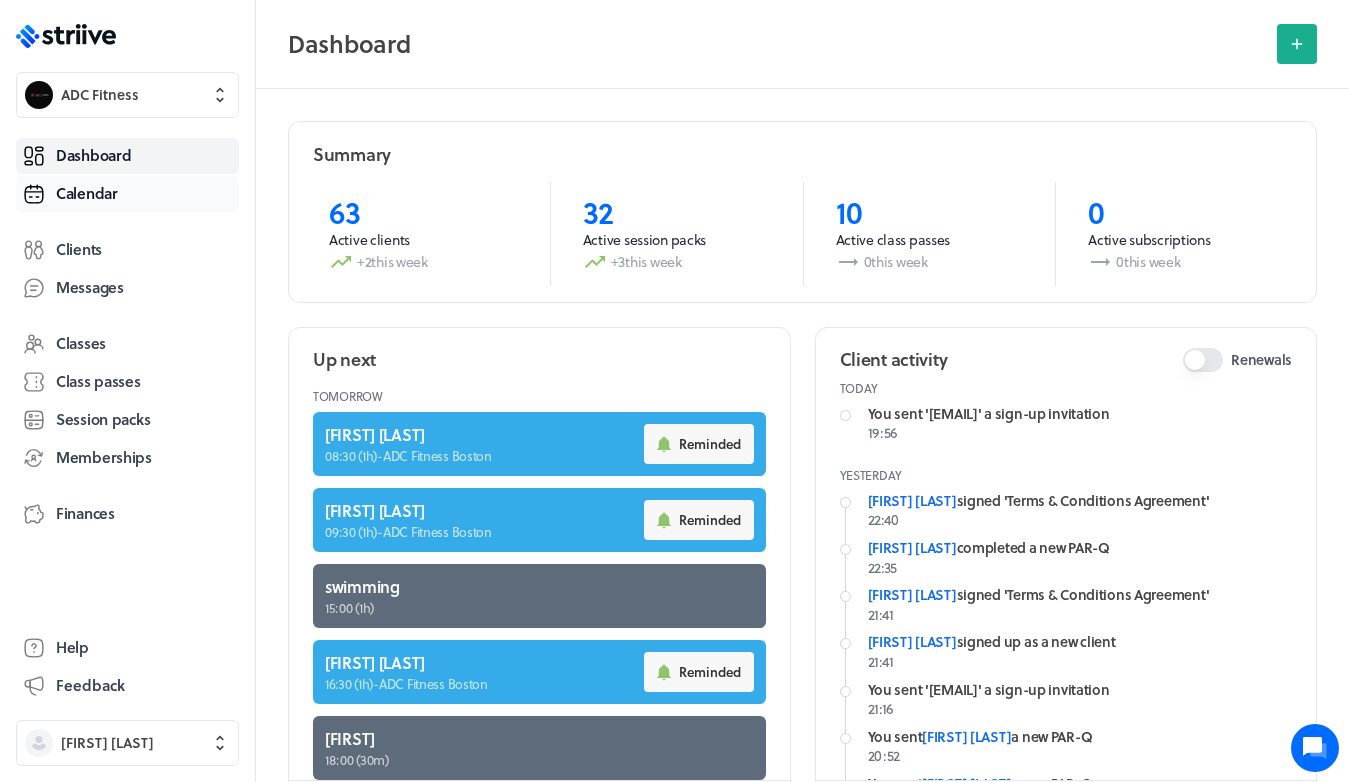 click on "Calendar" at bounding box center (87, 193) 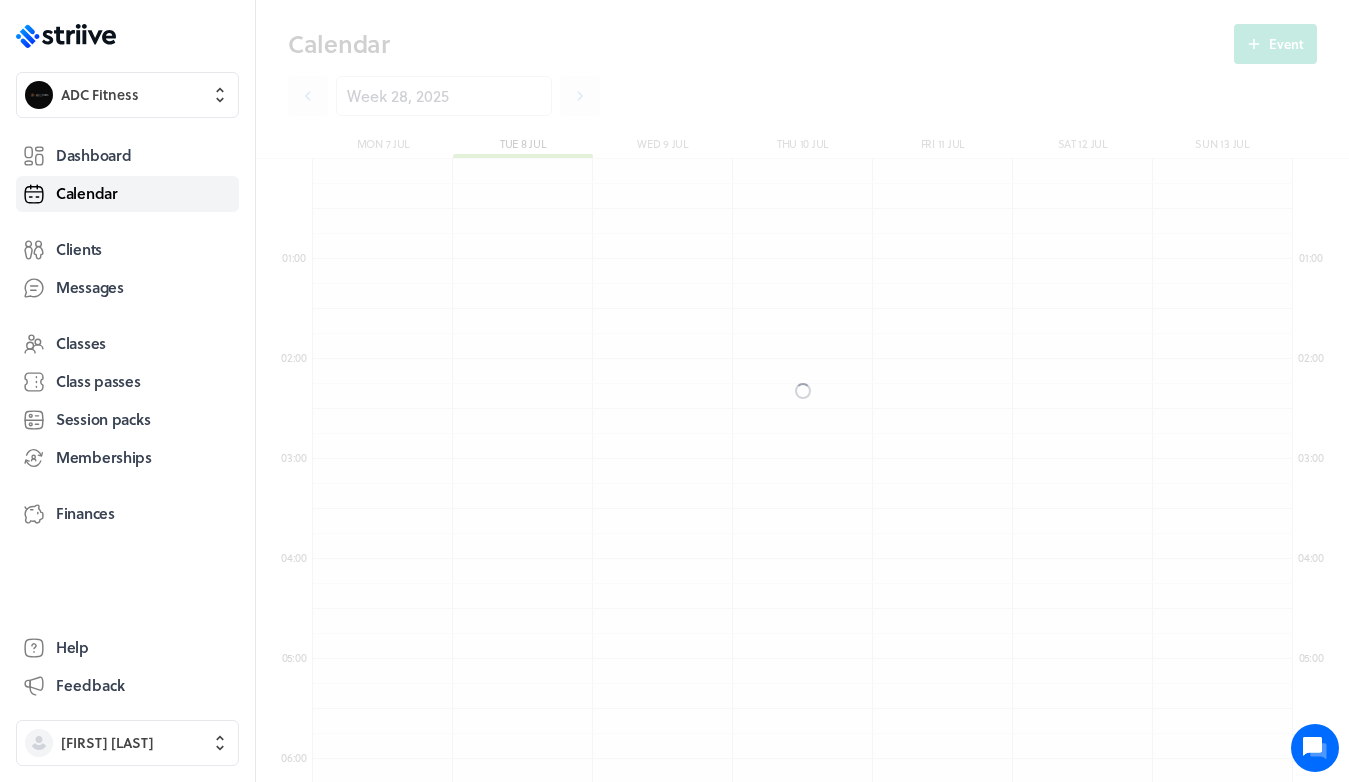 scroll, scrollTop: 850, scrollLeft: 0, axis: vertical 